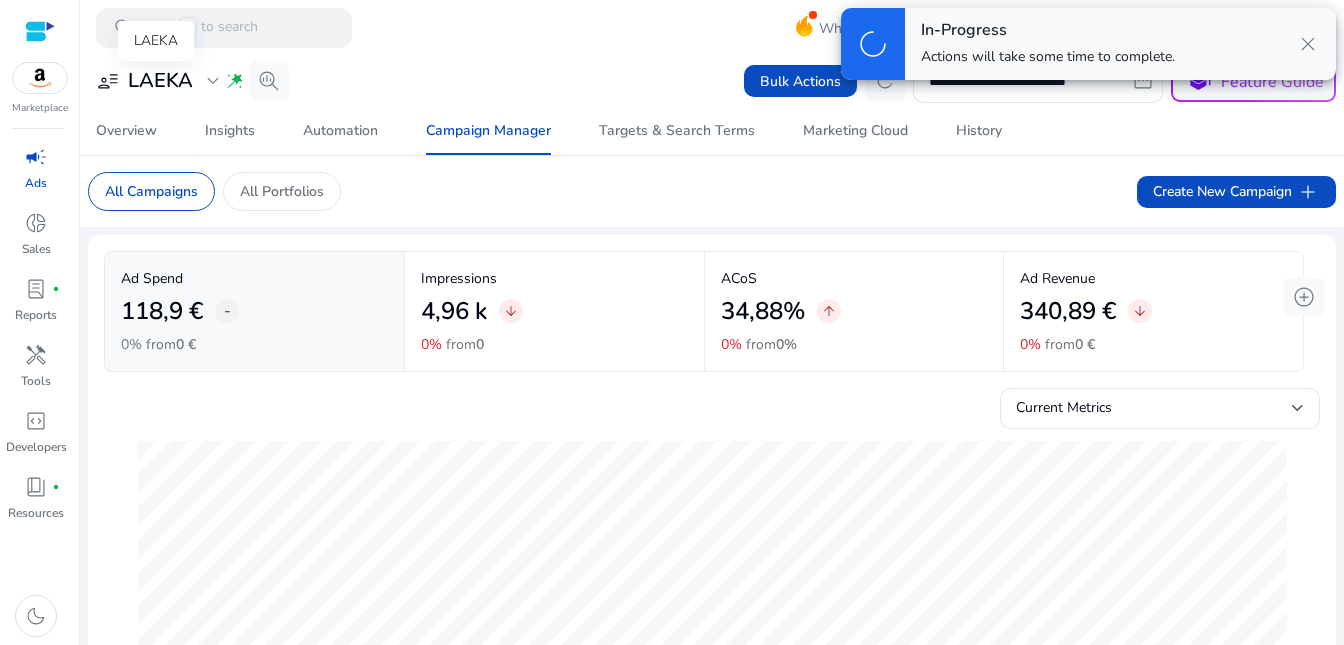 scroll, scrollTop: 0, scrollLeft: 0, axis: both 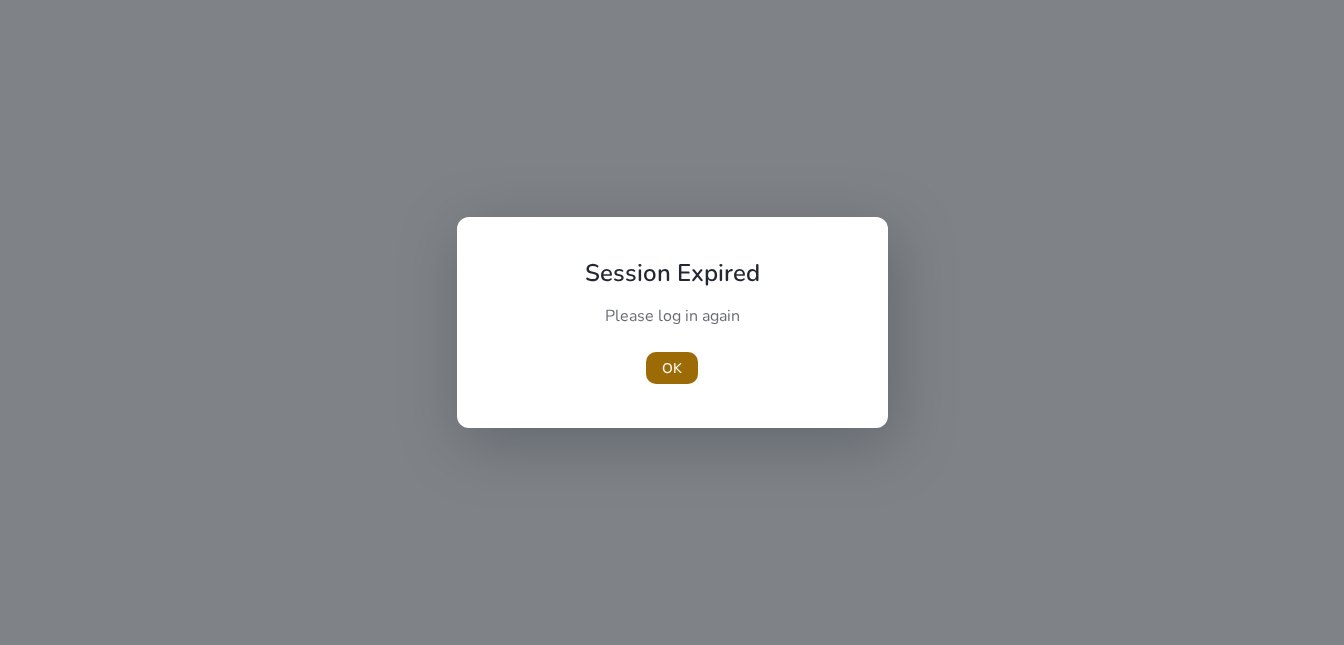 click on "OK" at bounding box center (672, 368) 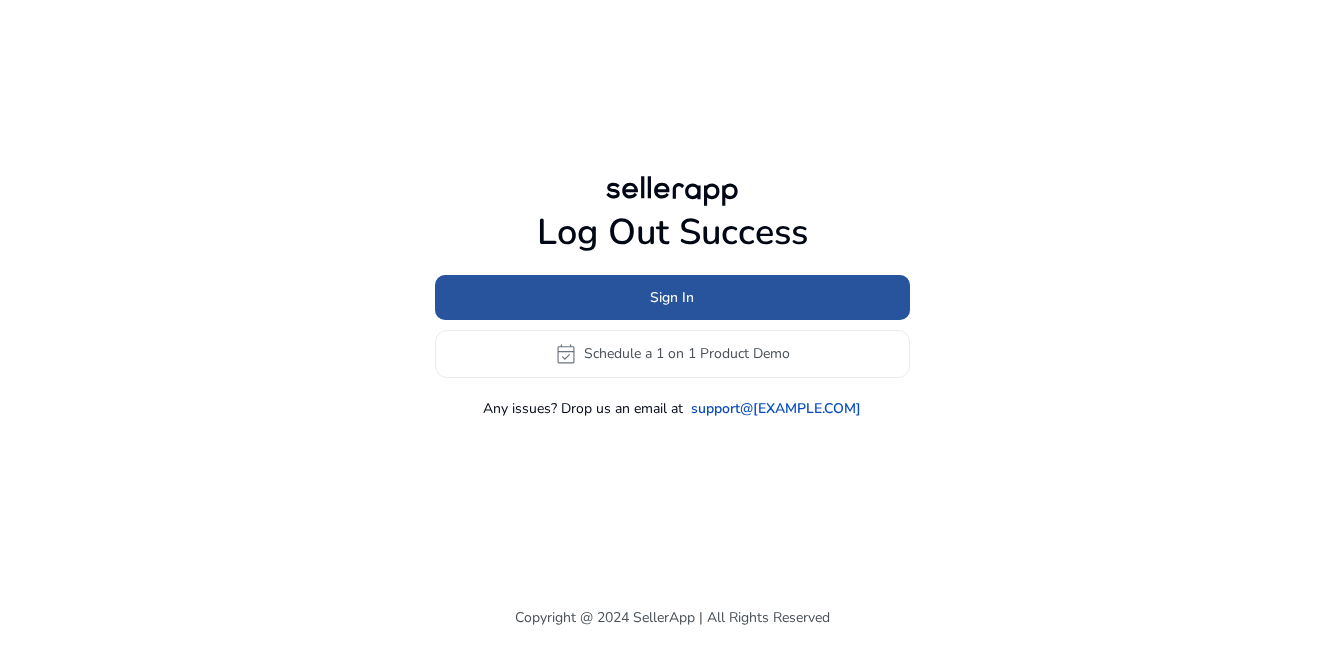 click on "Sign In" 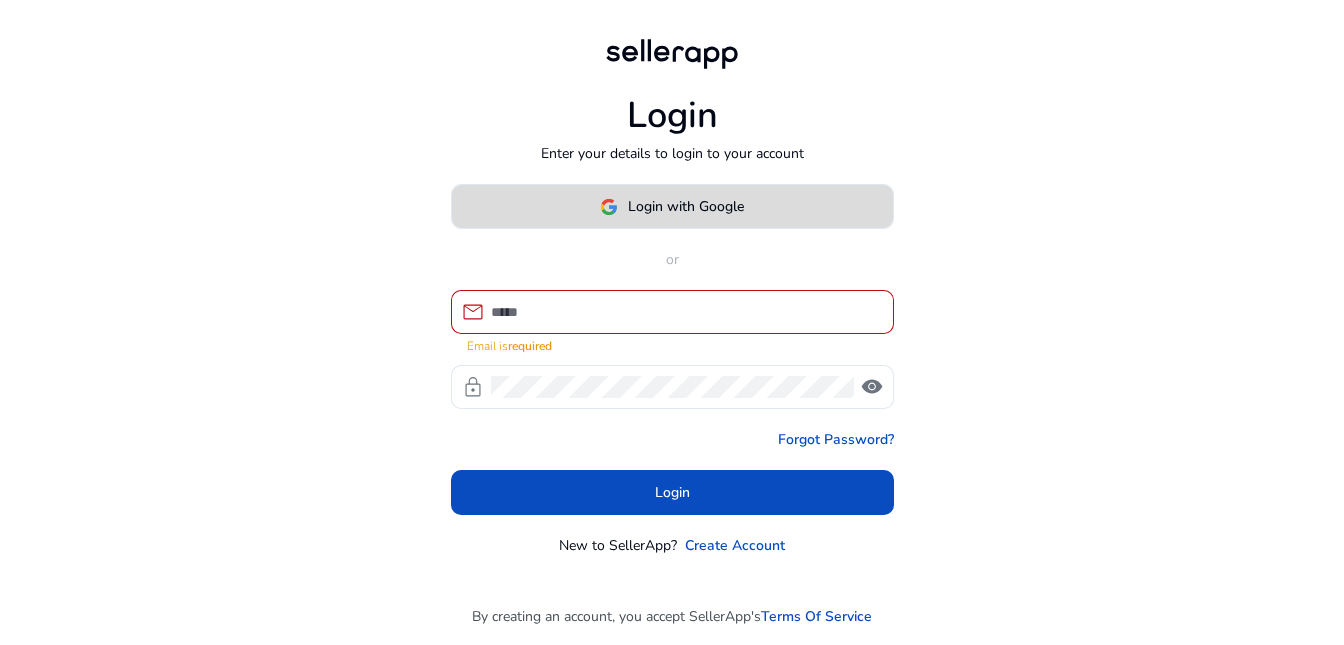click on "Login with Google" 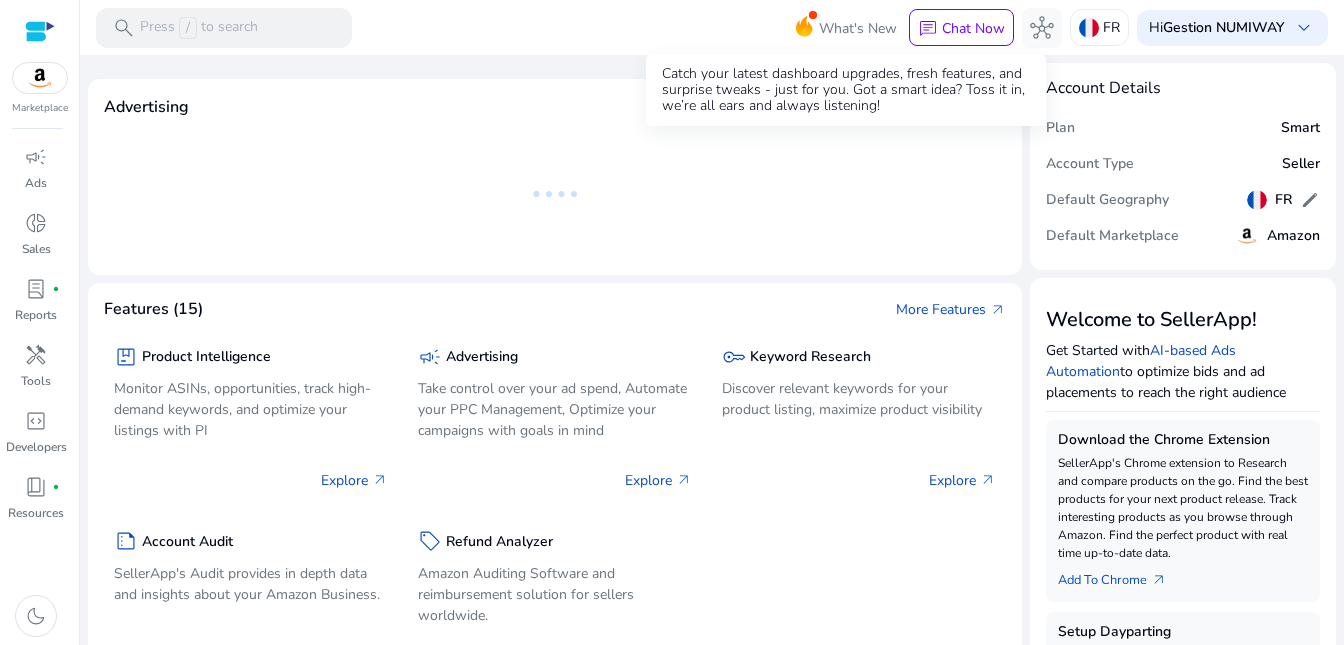 click on "What's New" at bounding box center [858, 28] 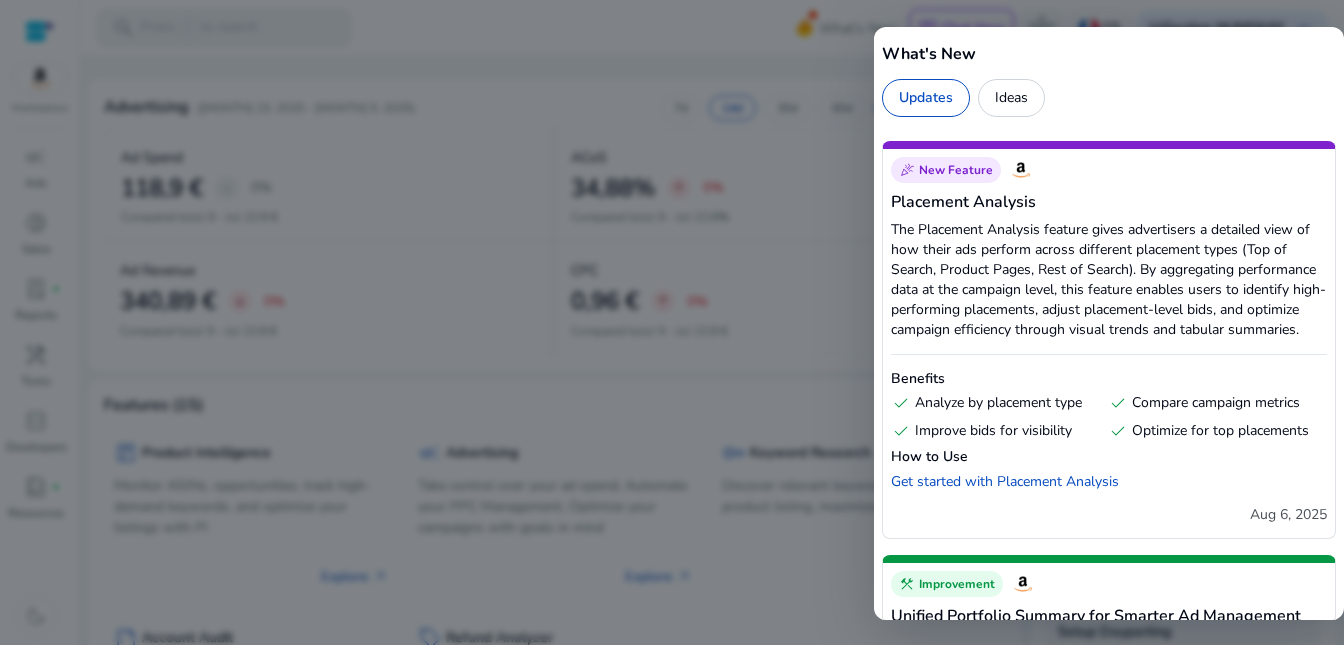 click at bounding box center (672, 322) 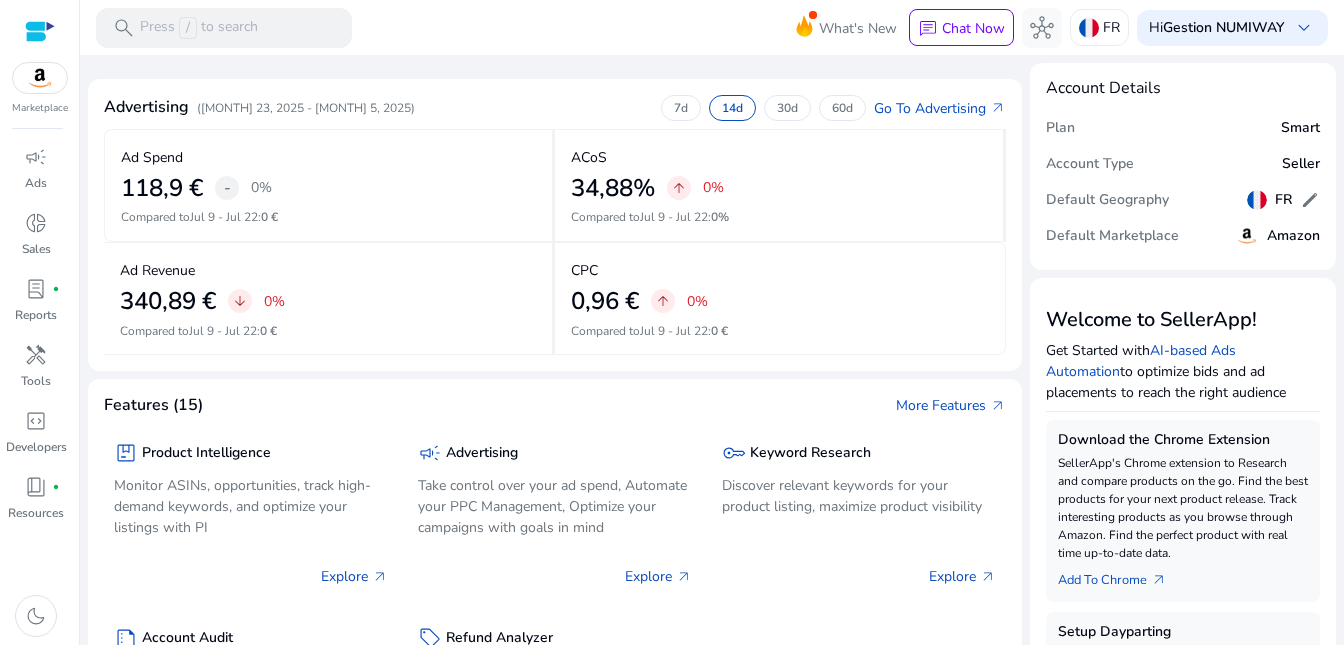 click on "Features (15) More Features   arrow_outward   package  Product Intelligence Monitor ASINs, opportunities, track high-demand keywords, and optimize your listings with PI  Explore   arrow_outward   campaign  Advertising Take control over your ad spend, Automate your PPC Management, Optimize your campaigns with goals in mind  Explore   arrow_outward   key  Keyword Research Discover relevant keywords for your product listing, maximize product visibility  Explore   arrow_outward   summarize  Account Audit SellerApp's Audit provides in depth data and insights about your Amazon Business.  Explore   arrow_outward   sell  Refund Analyzer Amazon Auditing Software and reimbursement solution for sellers worldwide.  Explore   arrow_outward" 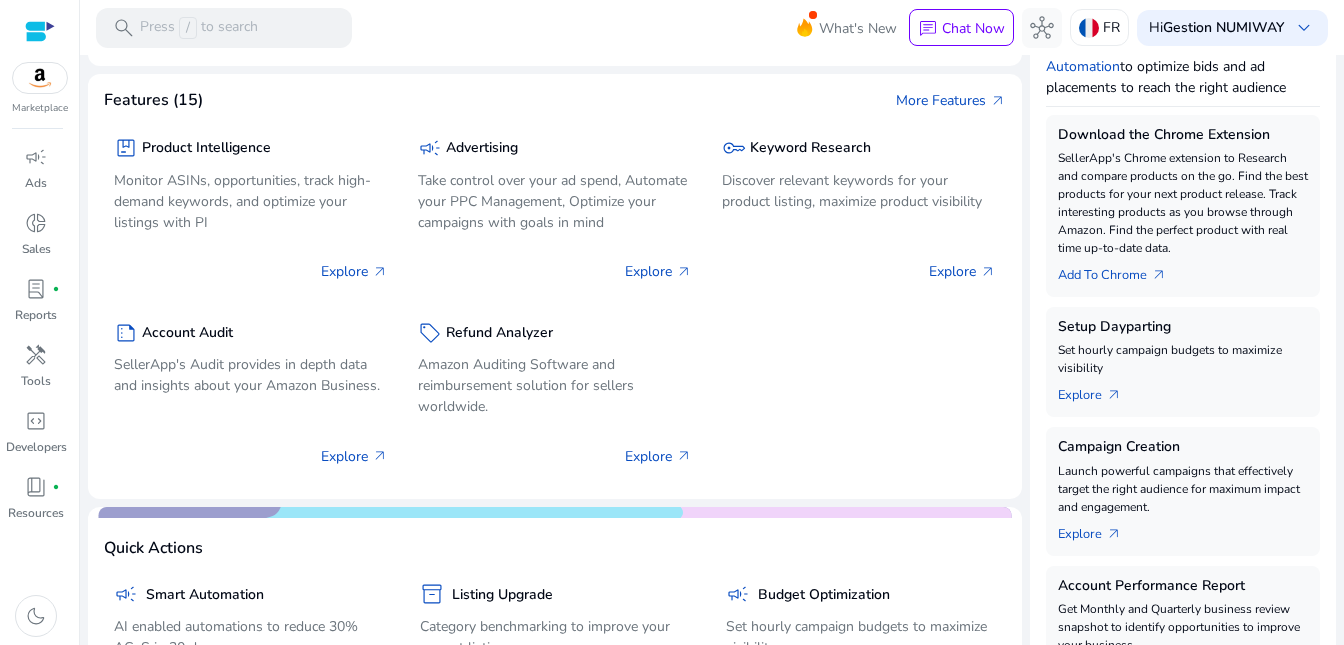 scroll, scrollTop: 360, scrollLeft: 0, axis: vertical 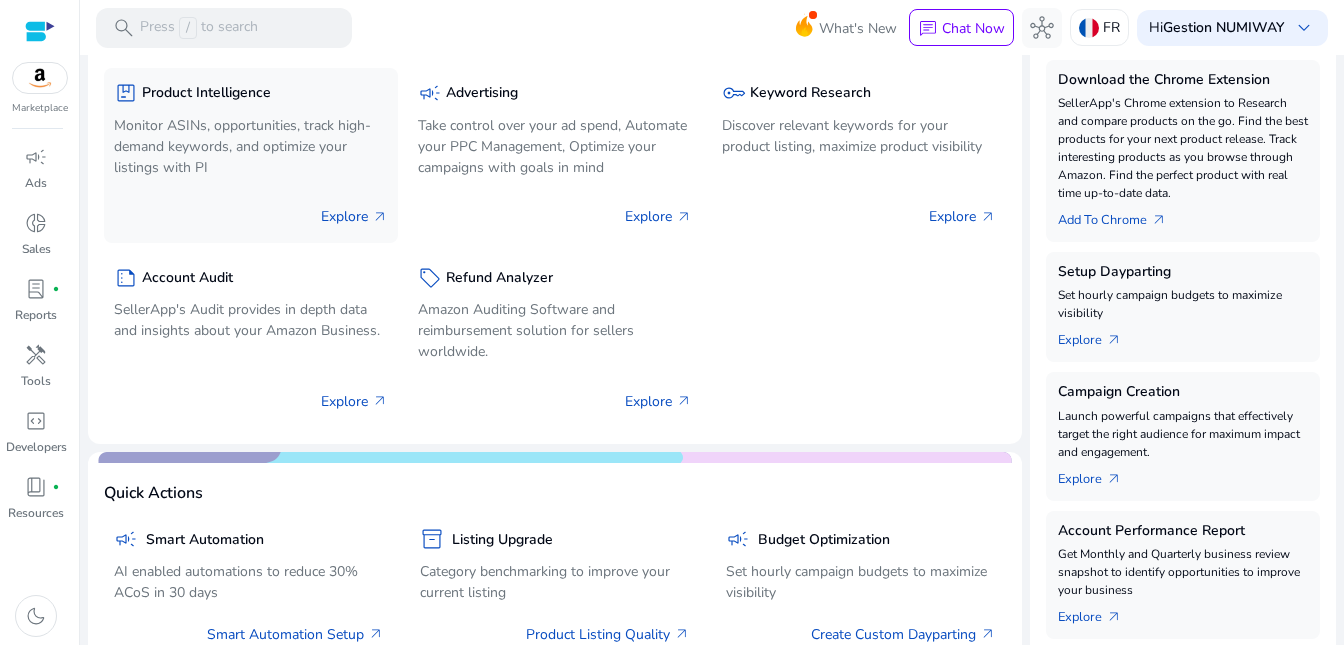 click on "Monitor ASINs, opportunities, track high-demand keywords, and optimize your listings with PI" 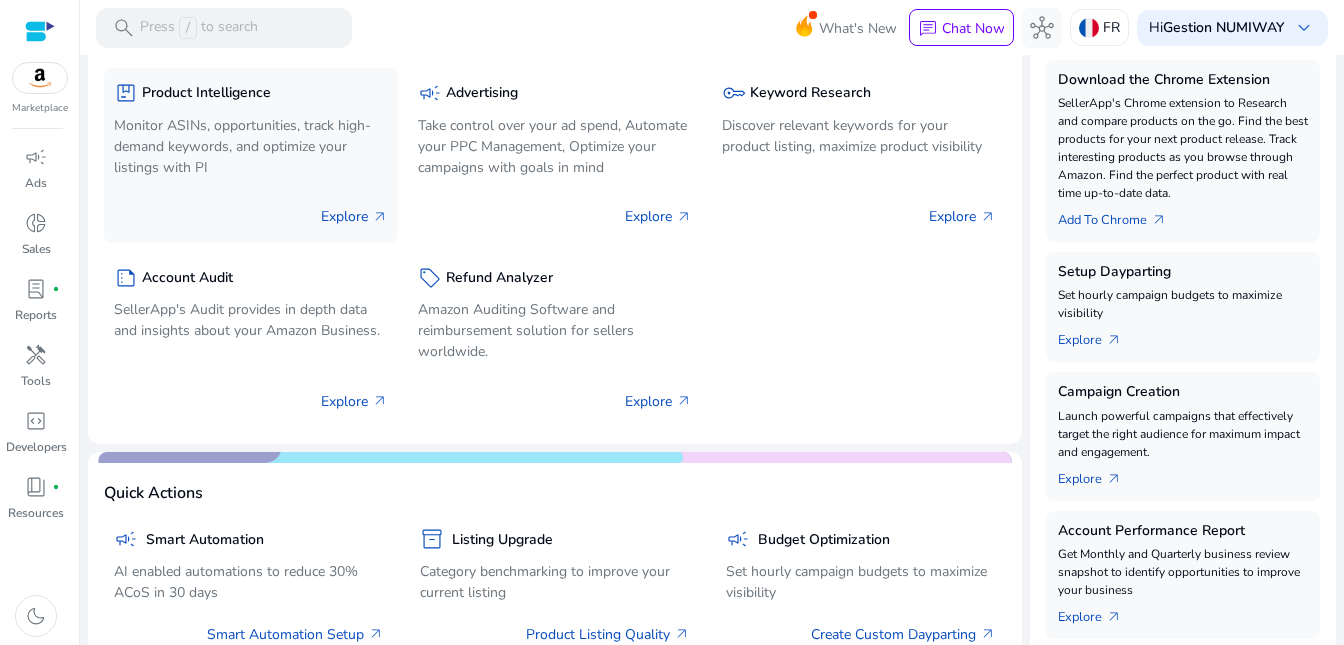 scroll, scrollTop: 0, scrollLeft: 0, axis: both 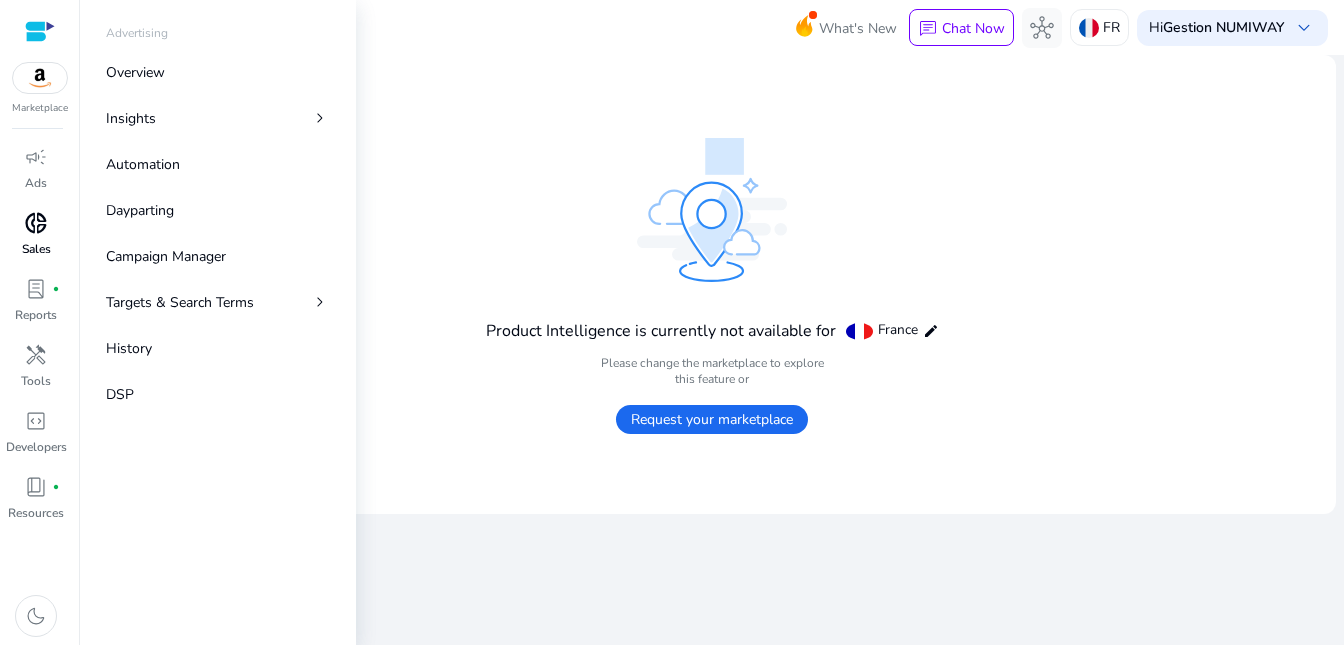 click on "donut_small" at bounding box center (36, 223) 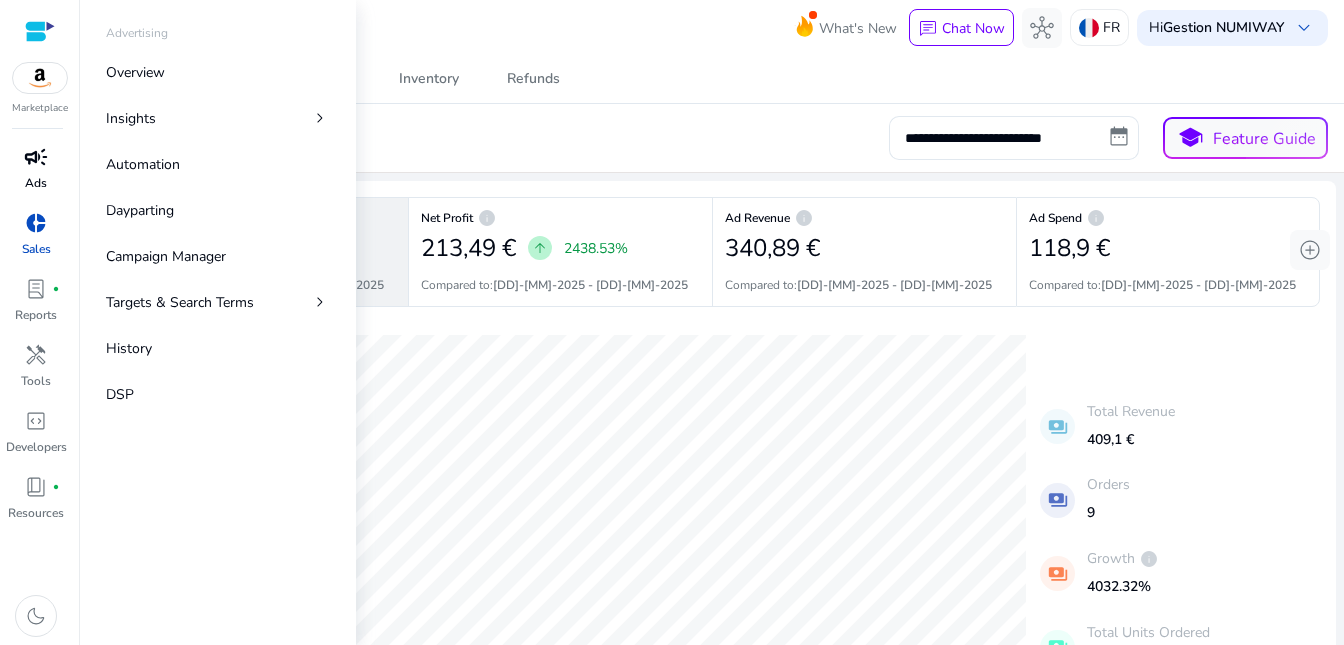 scroll, scrollTop: 0, scrollLeft: 0, axis: both 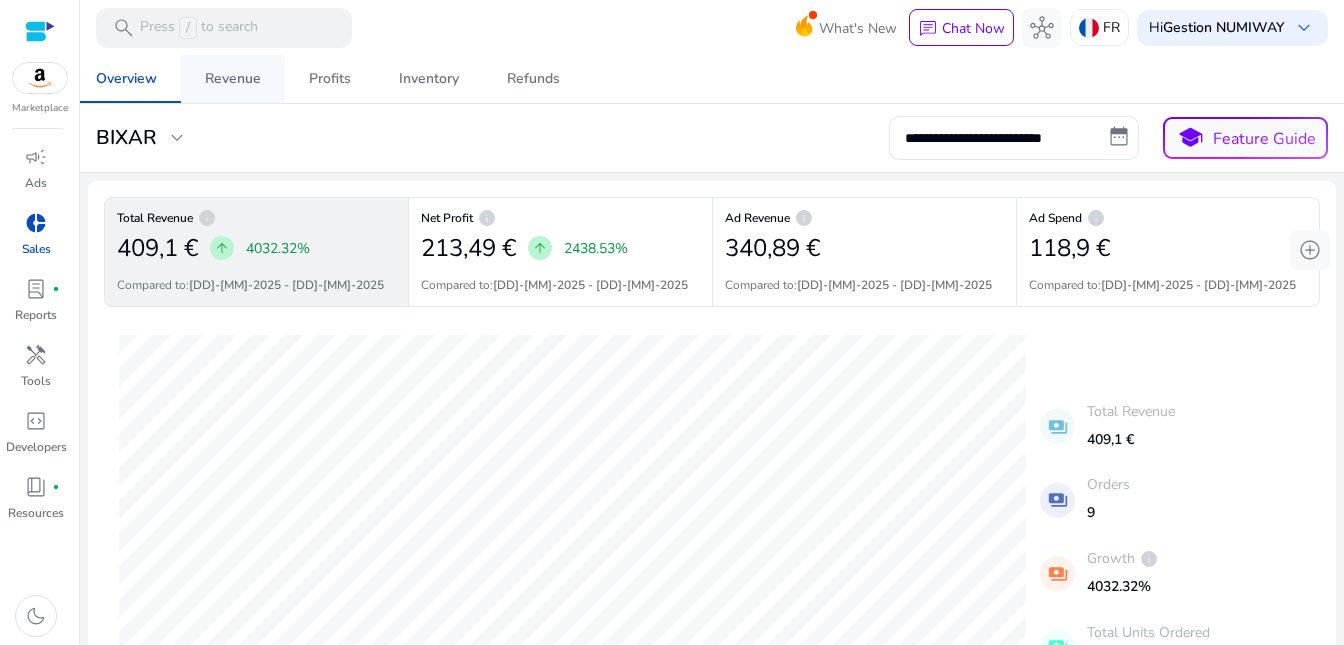 click on "Revenue" at bounding box center [233, 79] 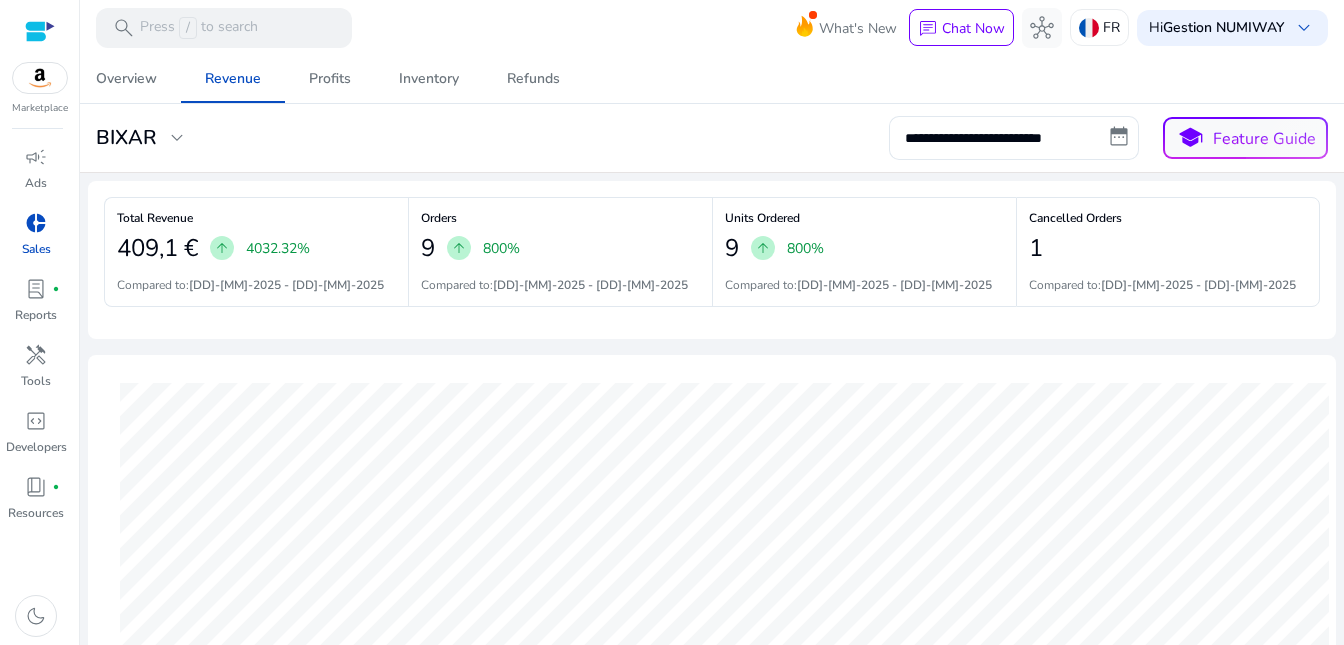 click 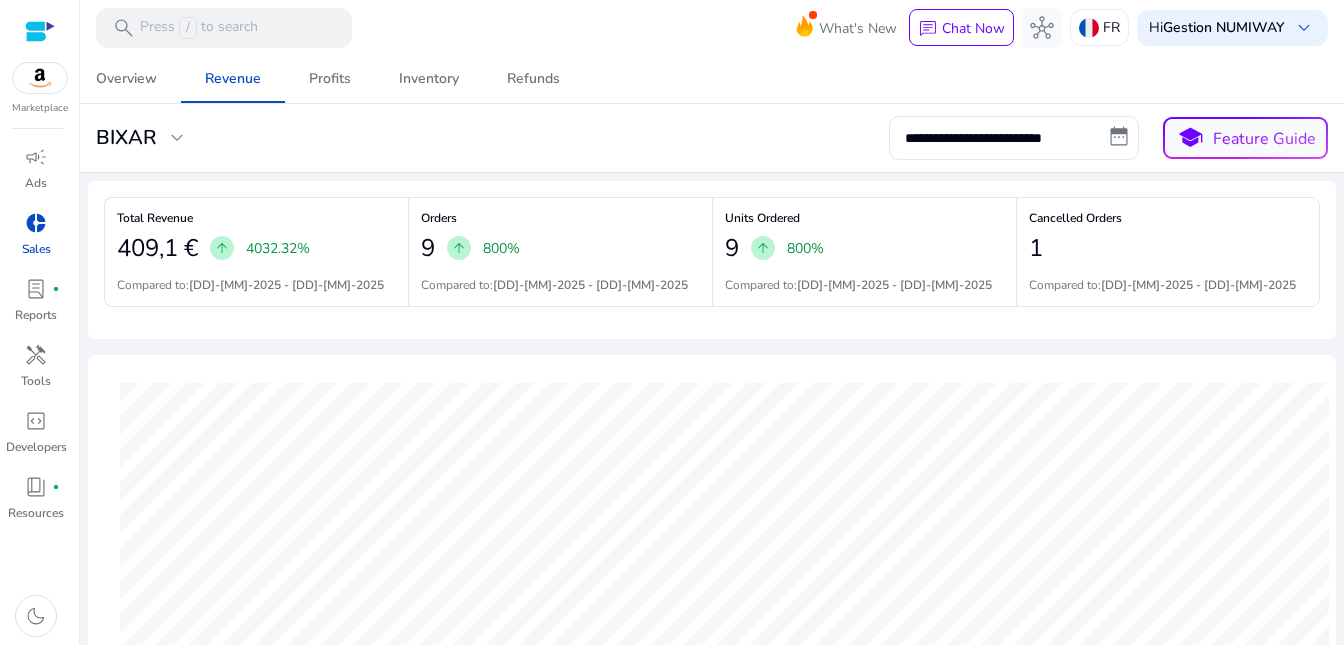 scroll, scrollTop: 40, scrollLeft: 0, axis: vertical 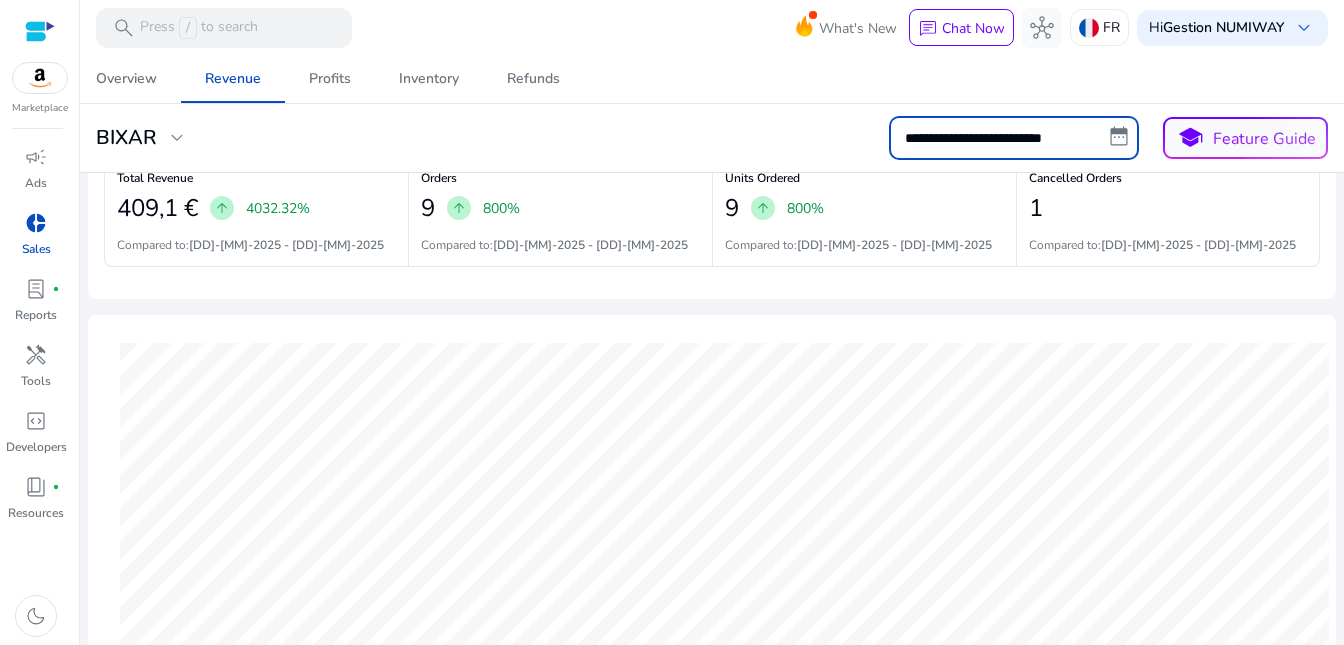 click on "**********" at bounding box center [1014, 138] 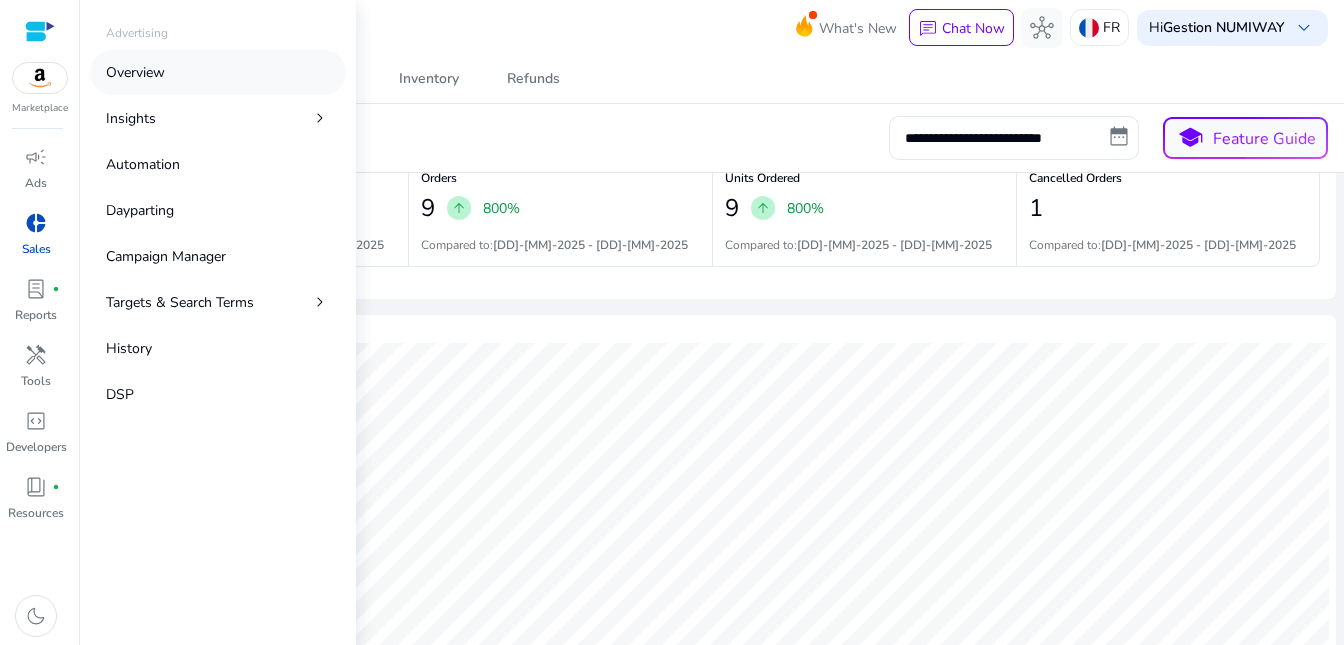 click on "Overview" at bounding box center (135, 72) 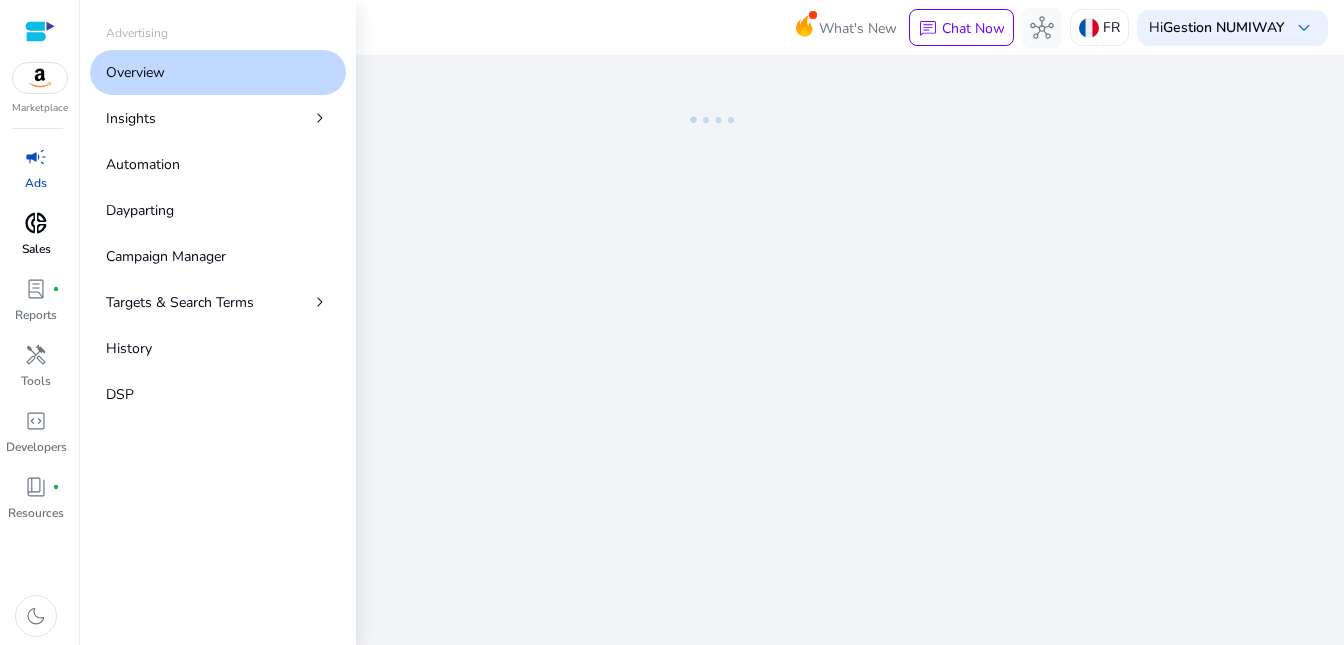 scroll, scrollTop: 0, scrollLeft: 0, axis: both 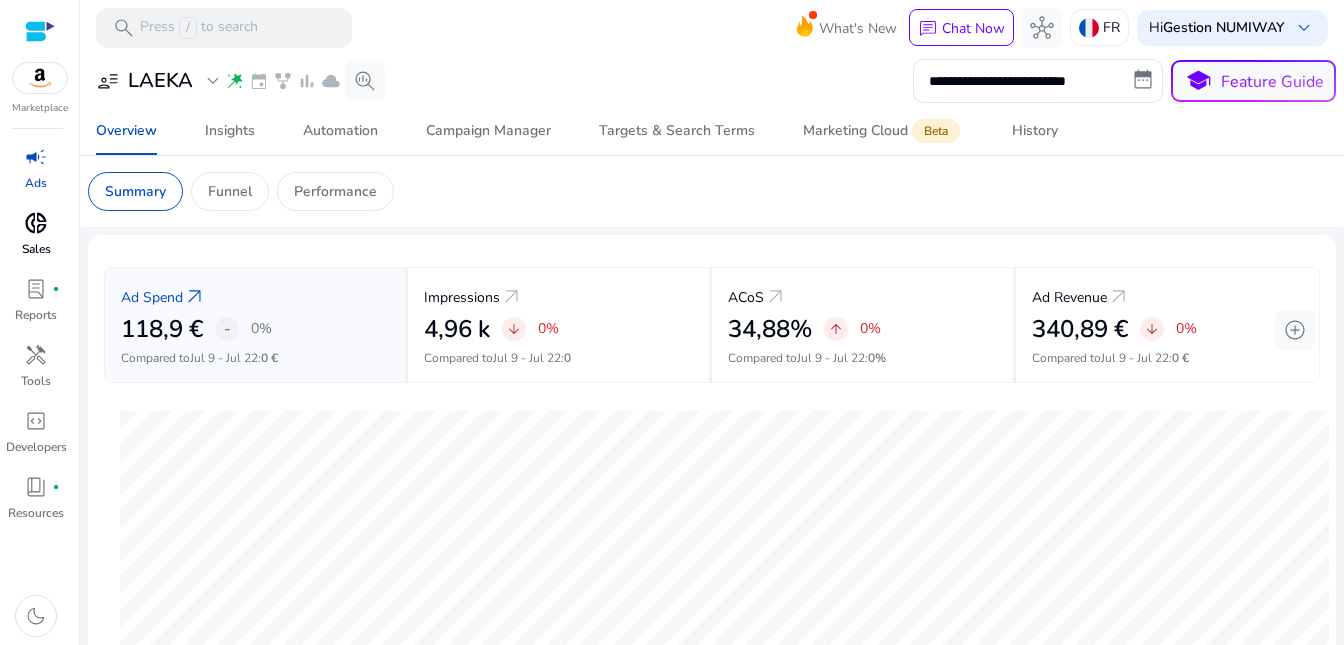 click on "Summary   Funnel   Performance" 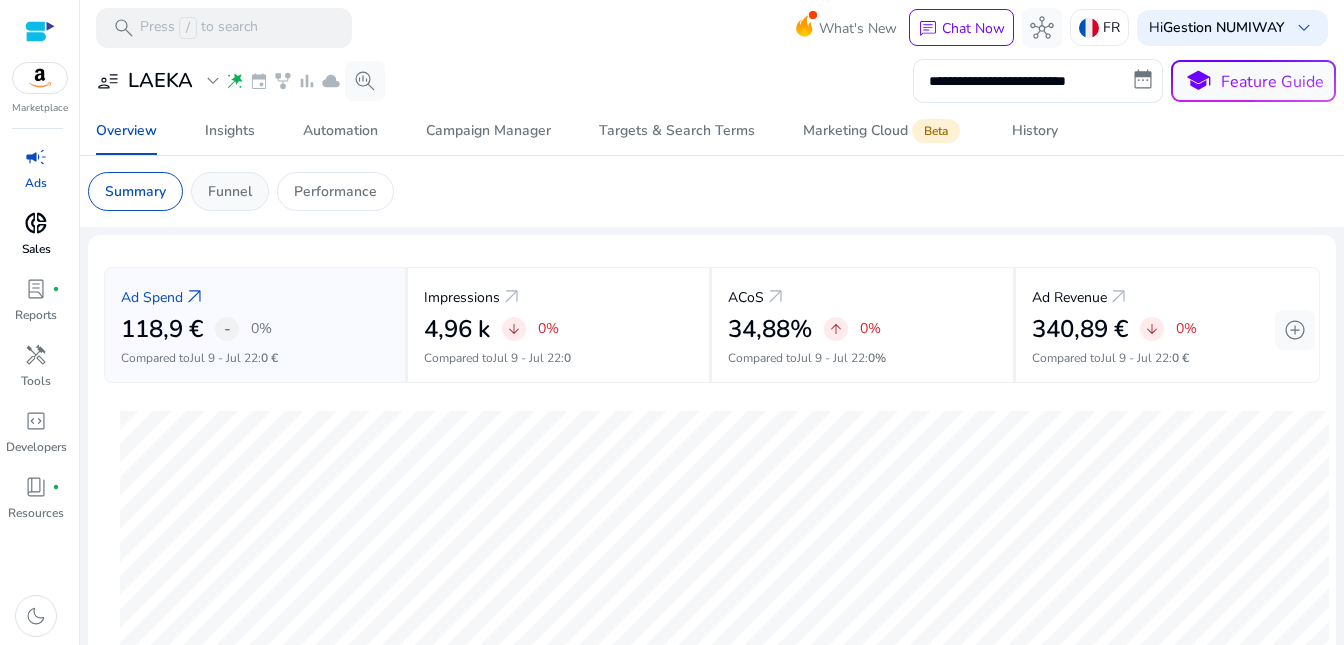 click on "Funnel" 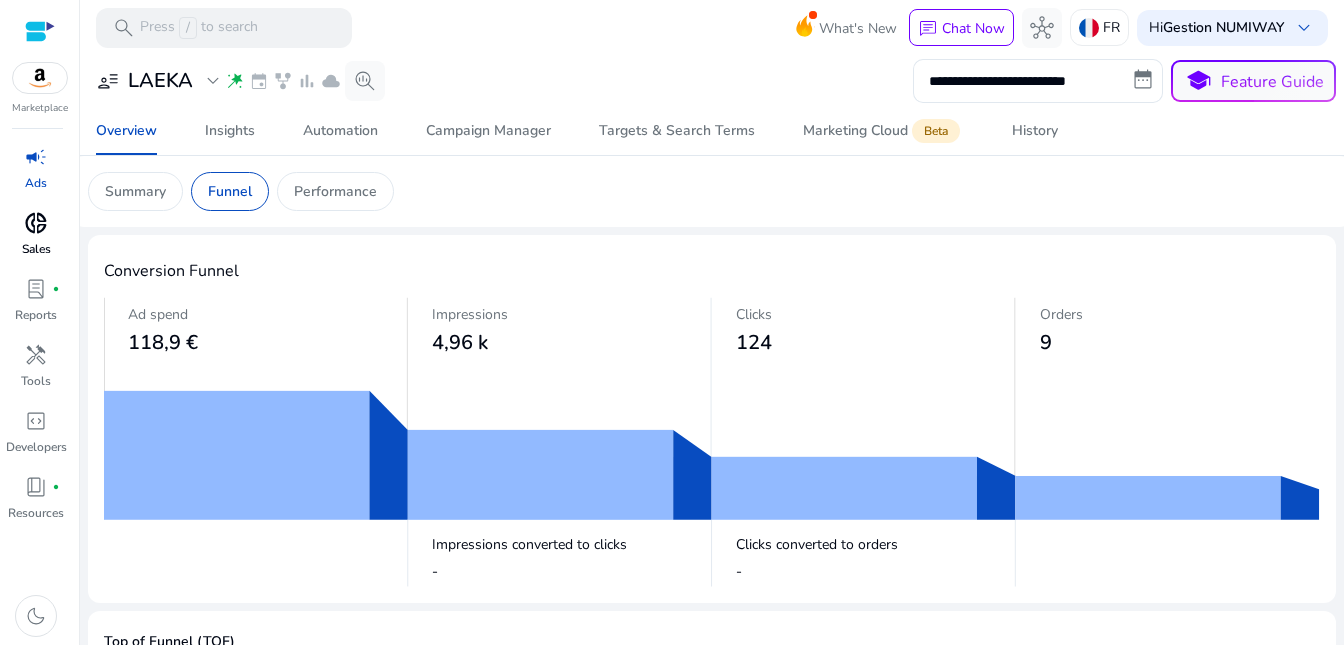 click on "Summary   Funnel   Performance" 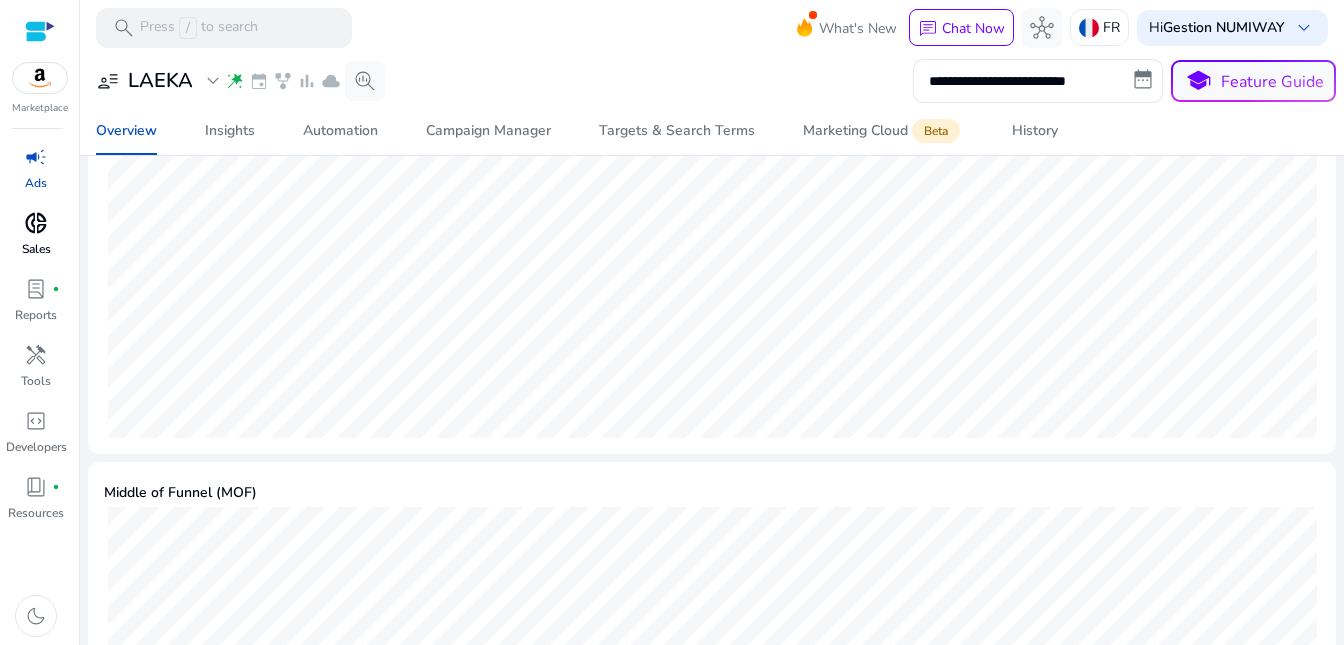 scroll, scrollTop: 520, scrollLeft: 0, axis: vertical 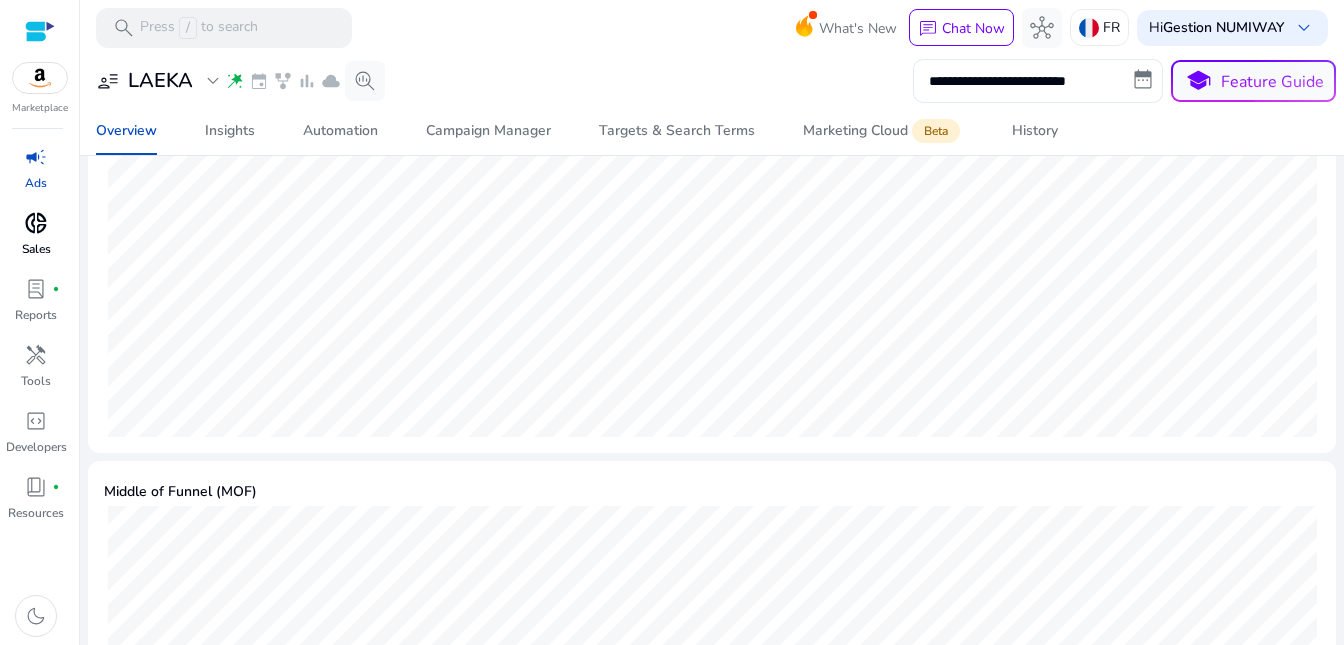 click on "**********" at bounding box center [1038, 81] 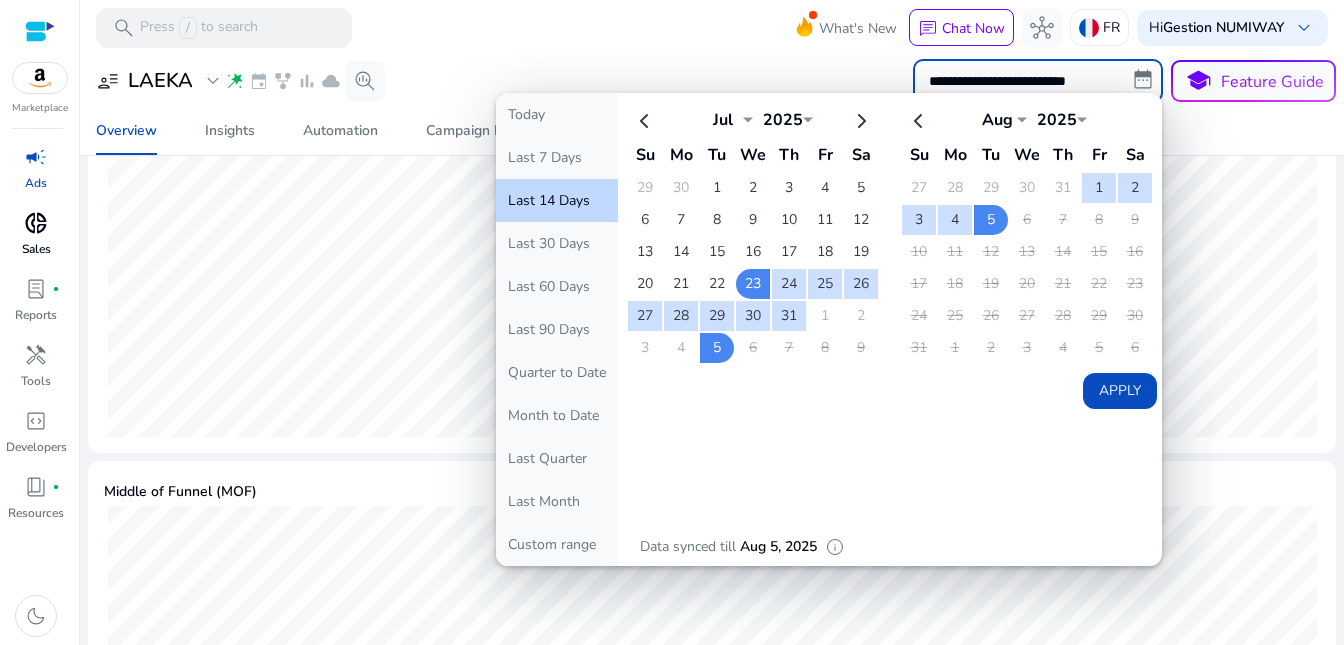 click on "7" 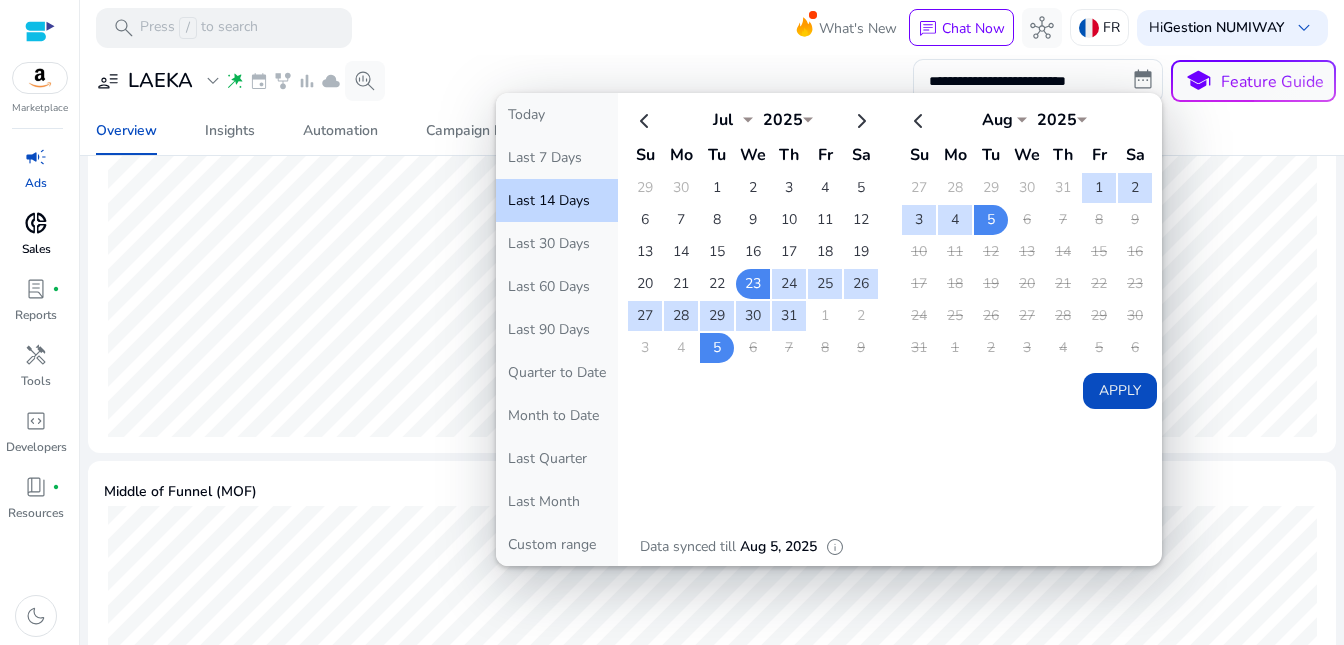 click on "Middle of Funnel (MOF)" 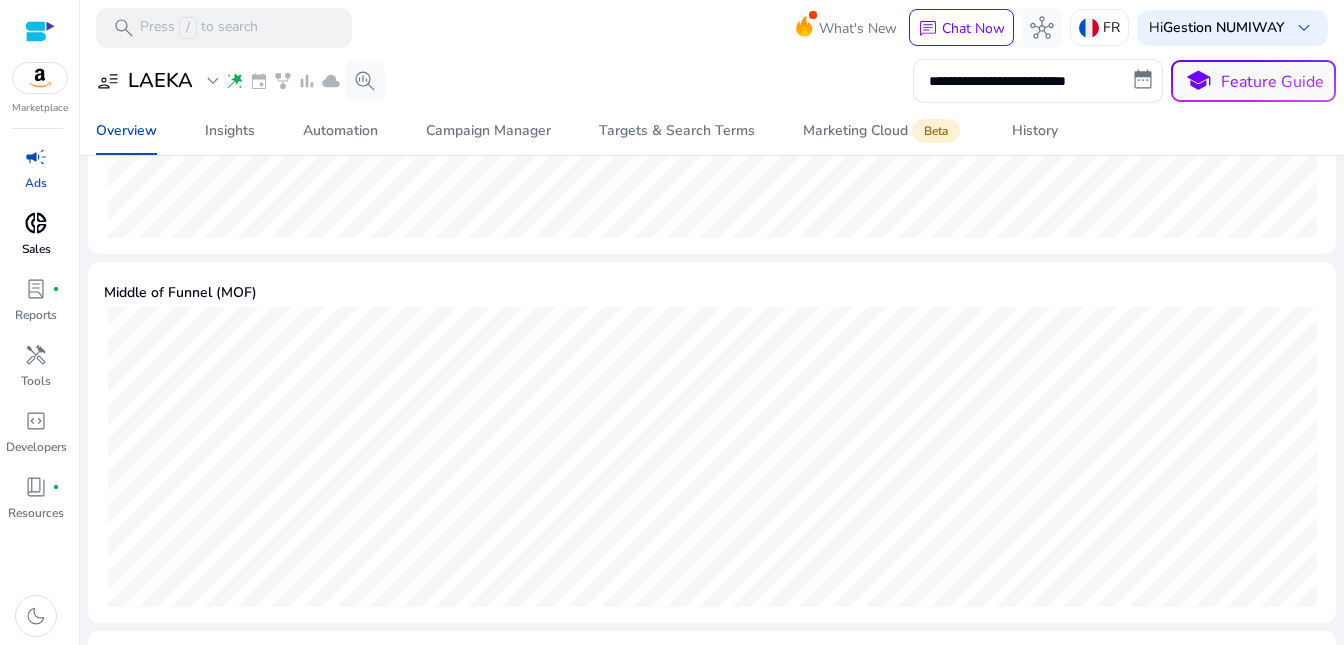 scroll, scrollTop: 705, scrollLeft: 0, axis: vertical 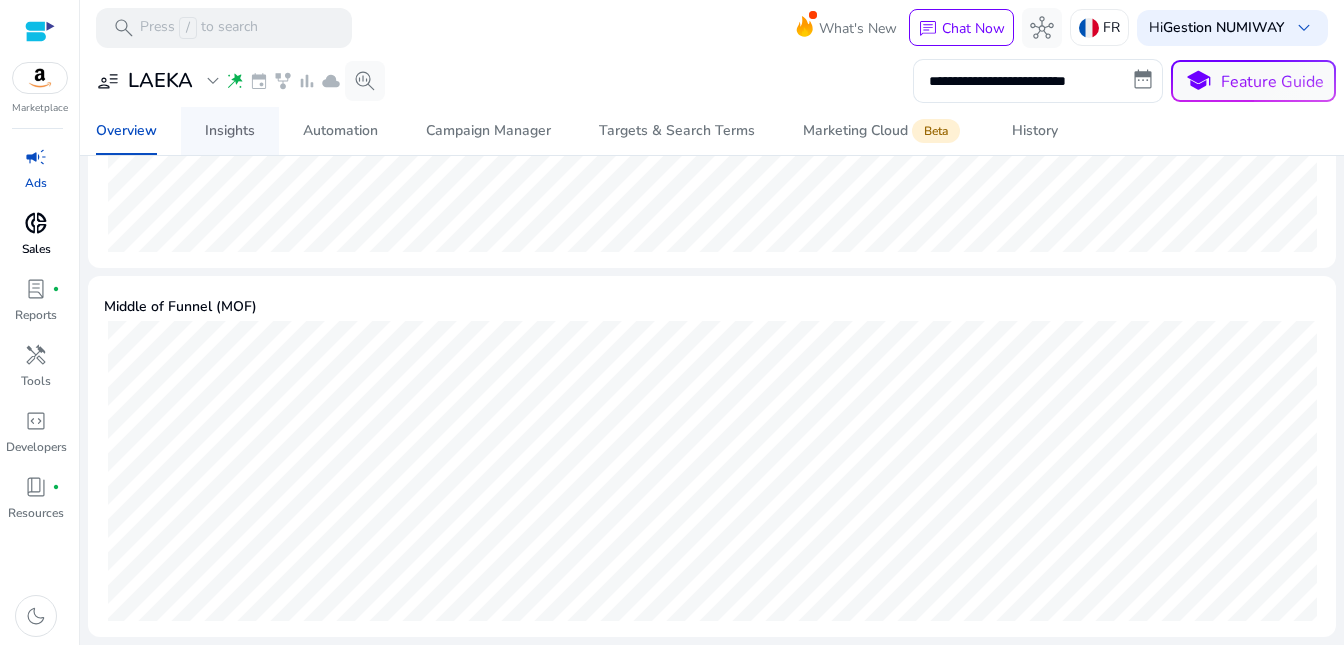 click on "Insights" at bounding box center (230, 131) 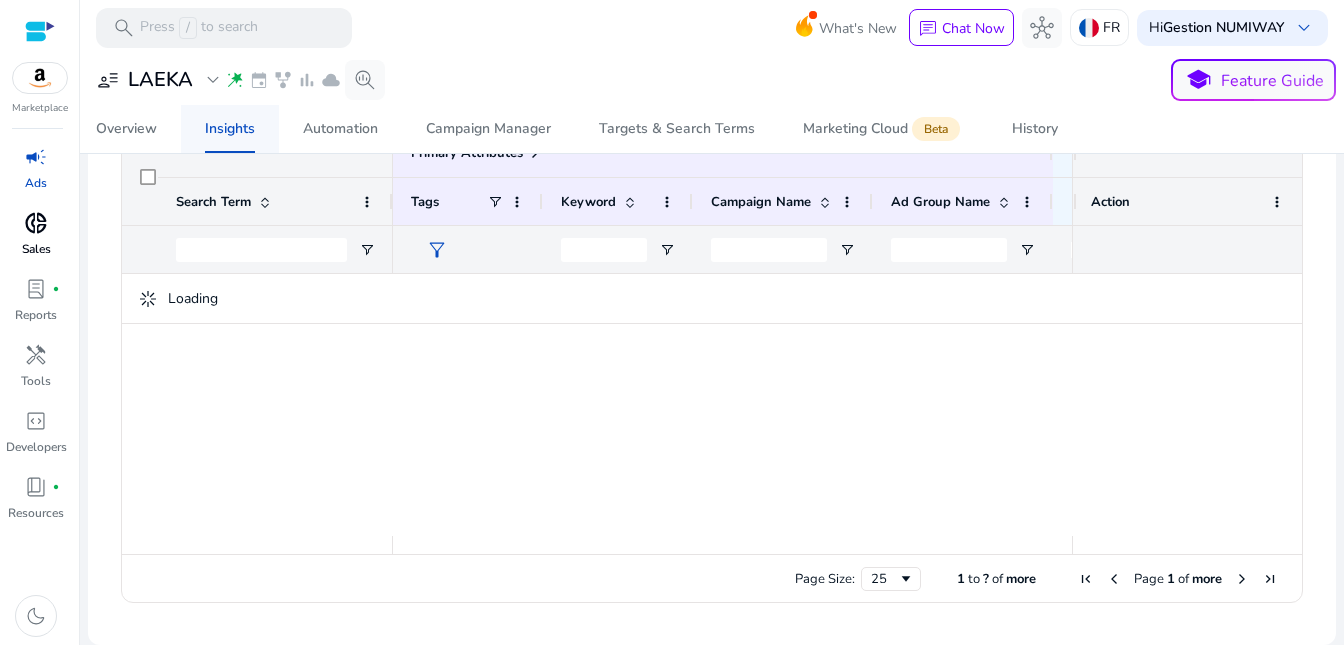 scroll, scrollTop: 0, scrollLeft: 0, axis: both 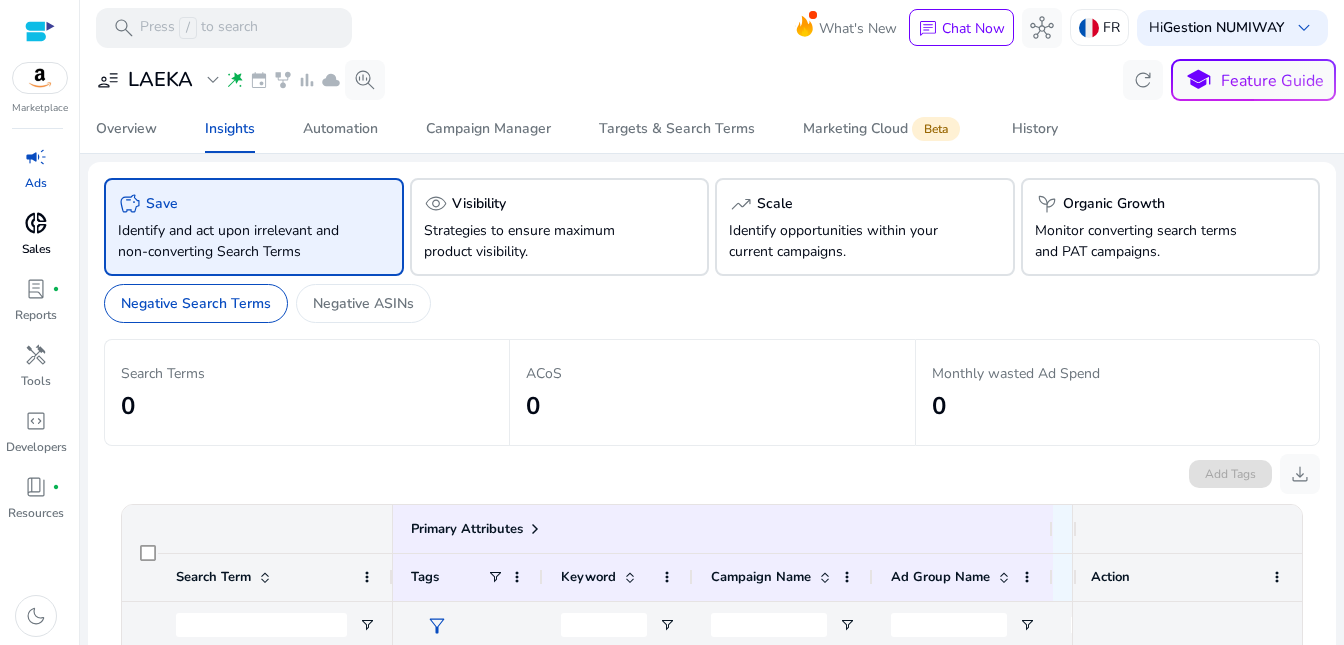 click on "Negative Search Terms   Negative ASINs" 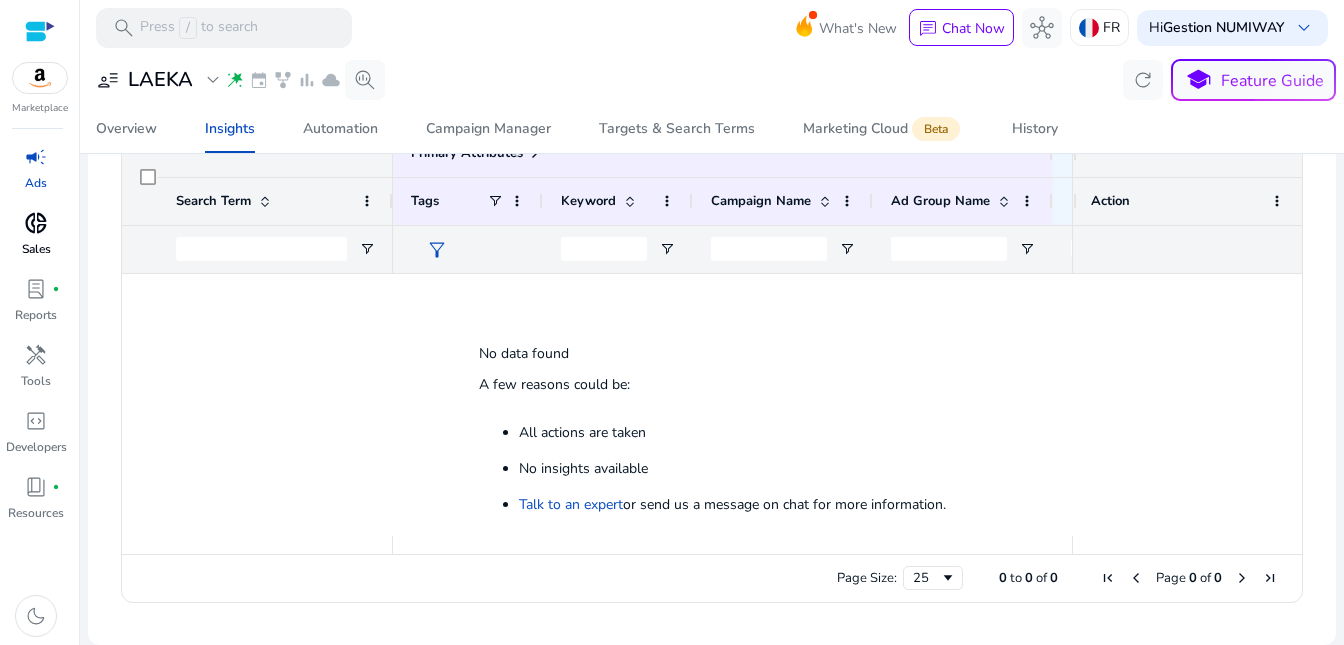 scroll, scrollTop: 336, scrollLeft: 0, axis: vertical 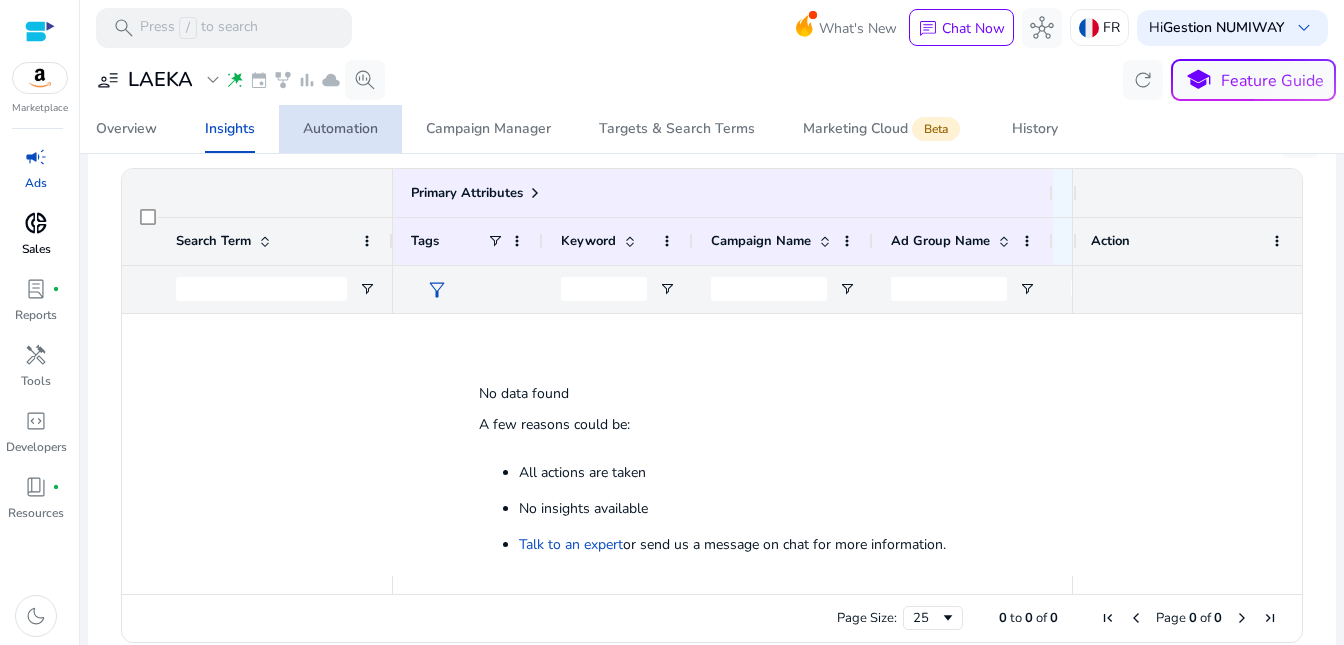 click on "Automation" at bounding box center (340, 129) 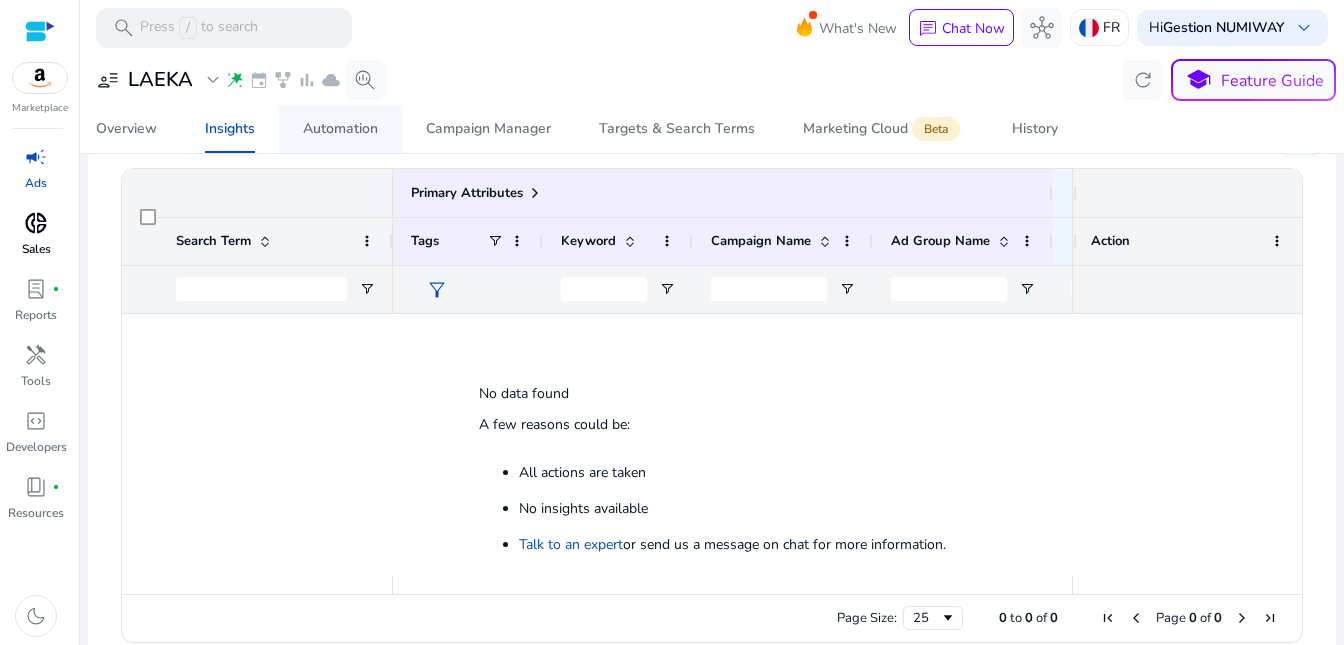 scroll, scrollTop: 0, scrollLeft: 0, axis: both 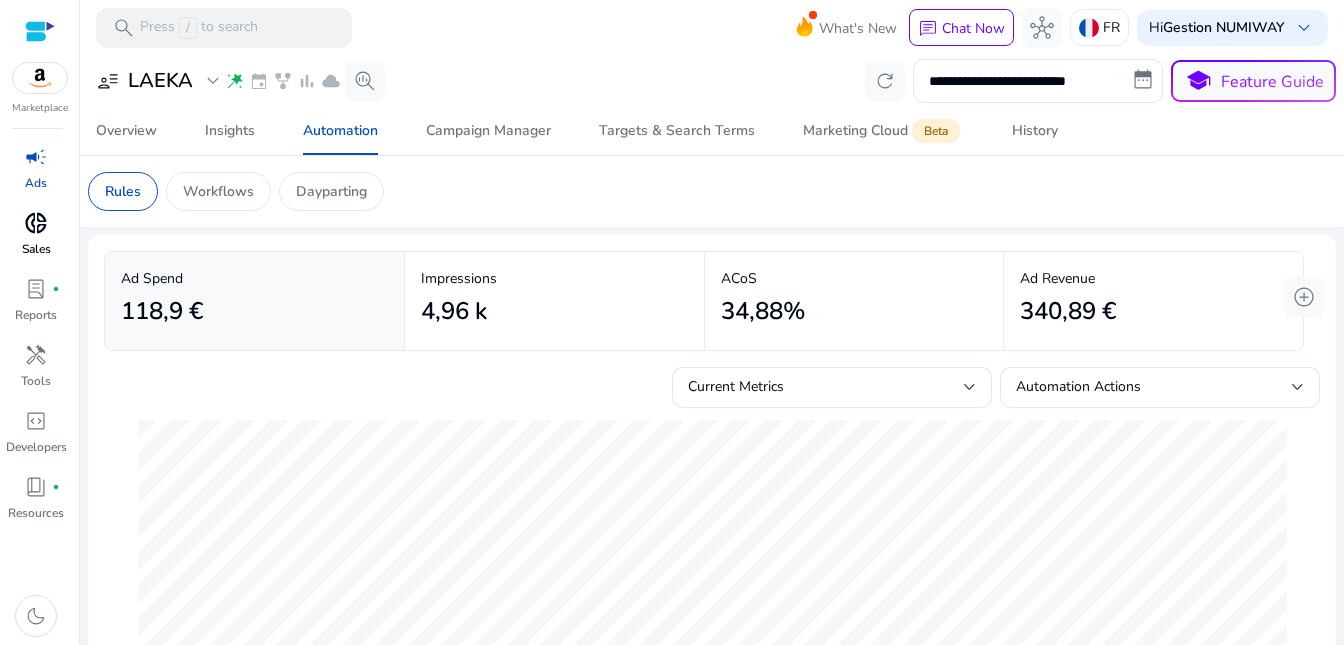 click on "Rules   Workflows   Dayparting" 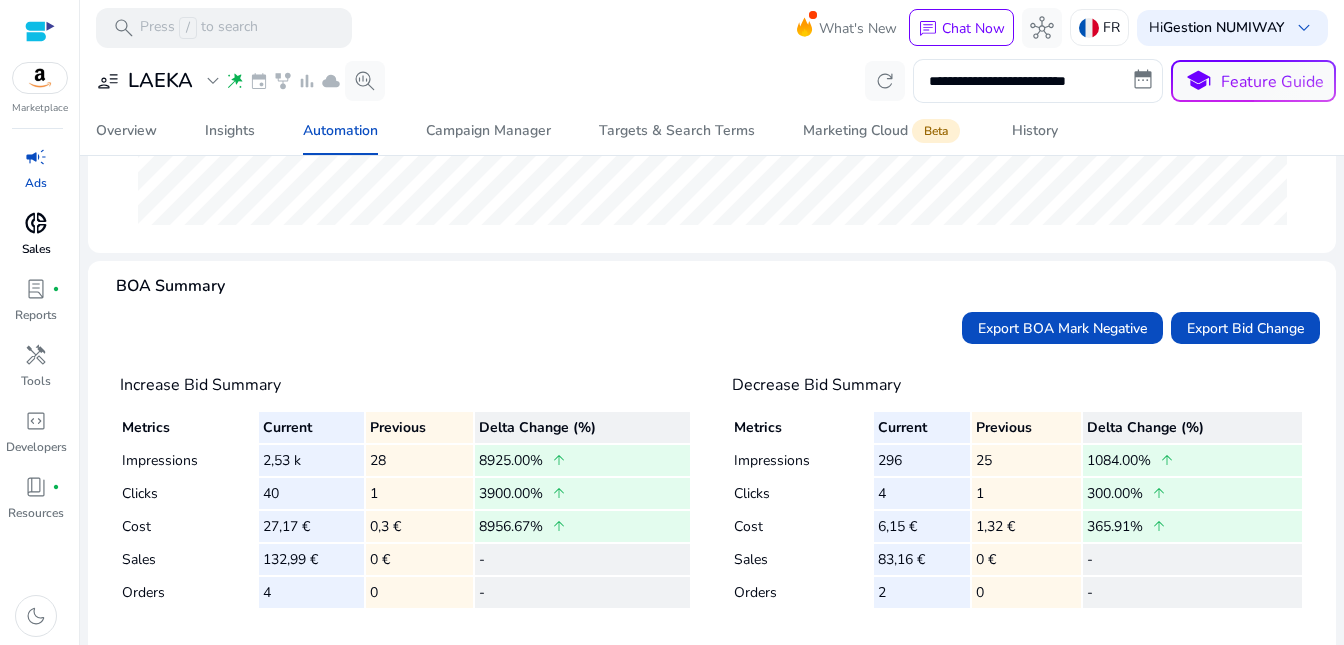 scroll, scrollTop: 574, scrollLeft: 0, axis: vertical 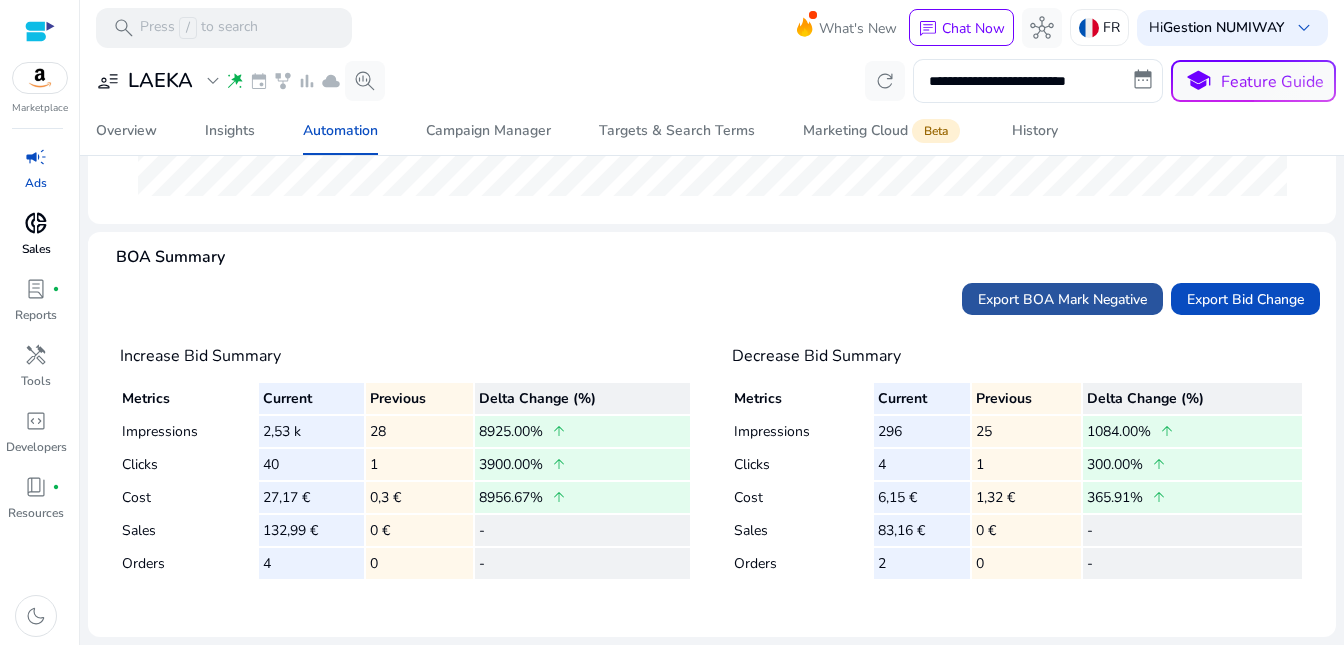 click on "Export BOA Mark Negative" 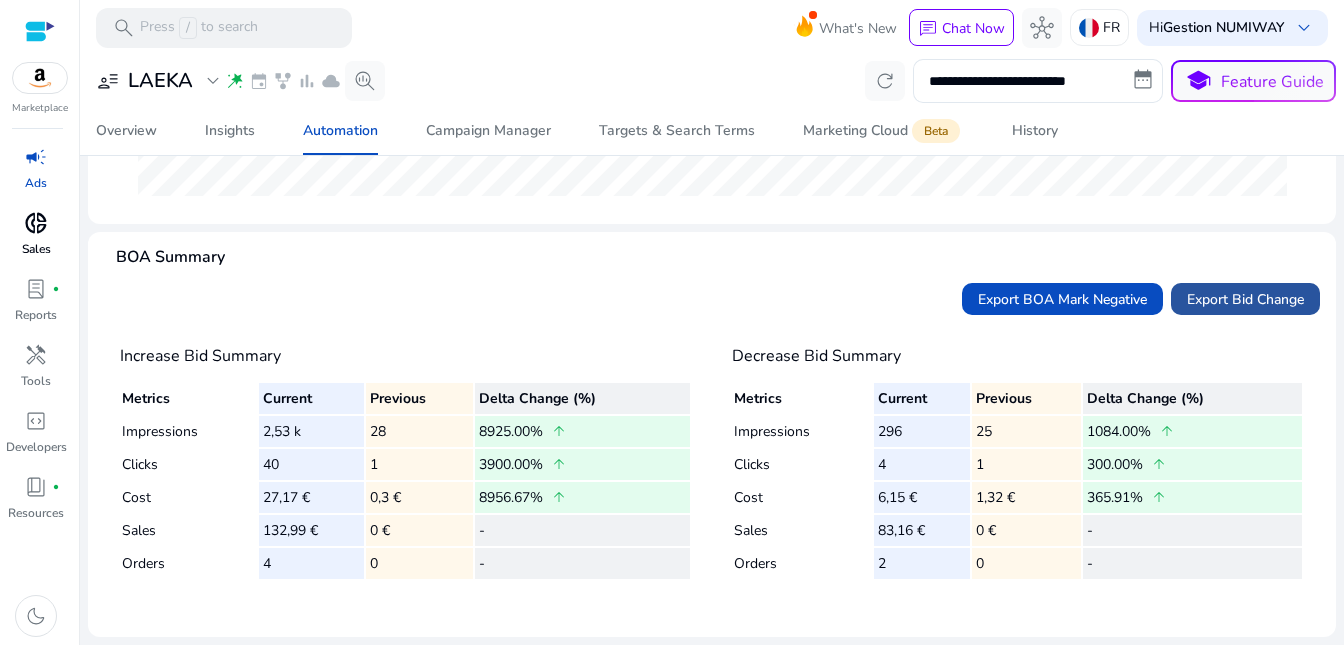 click on "Export Bid Change" 